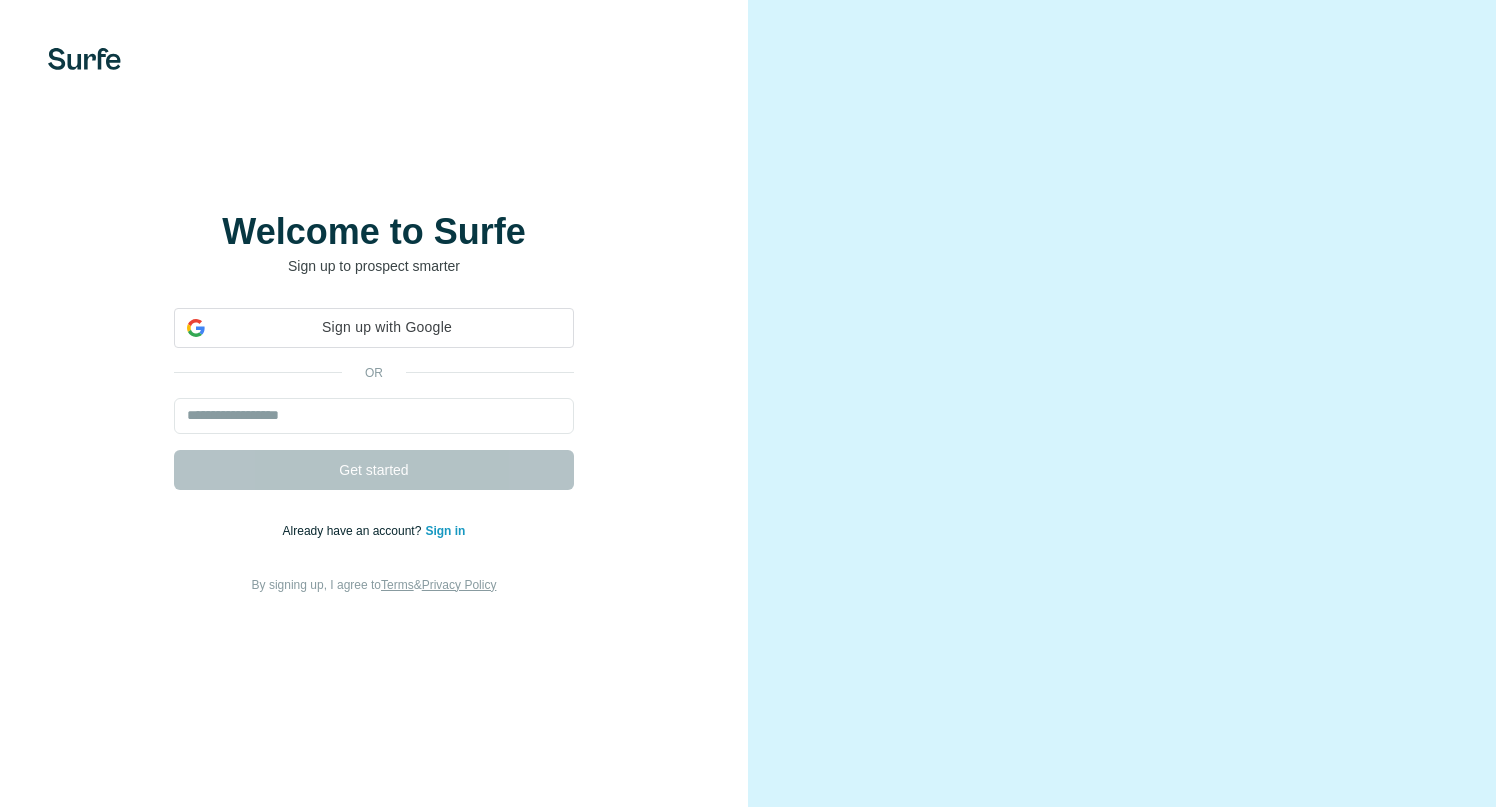 scroll, scrollTop: 0, scrollLeft: 0, axis: both 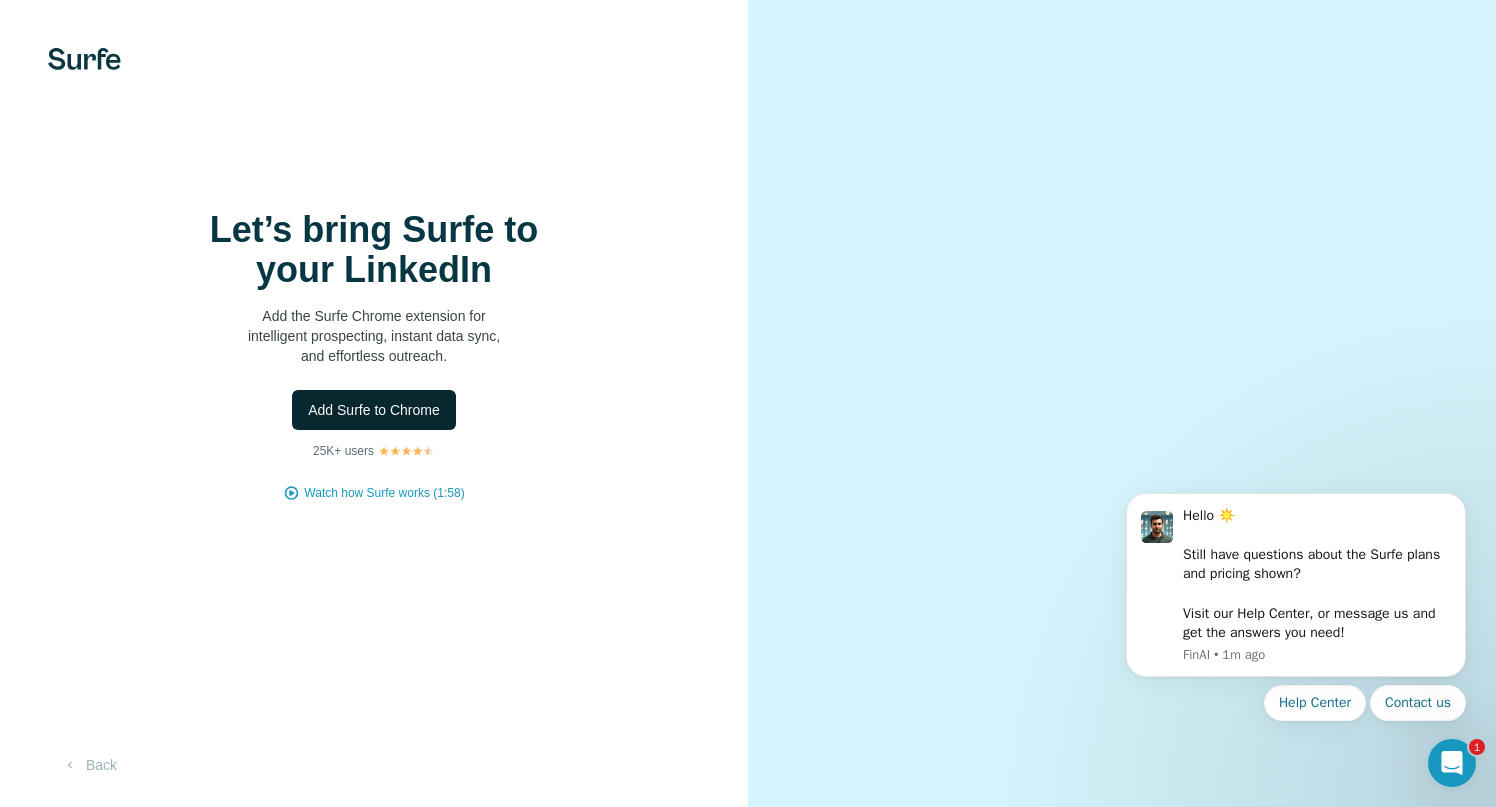 click on "Add Surfe to Chrome" at bounding box center (374, 410) 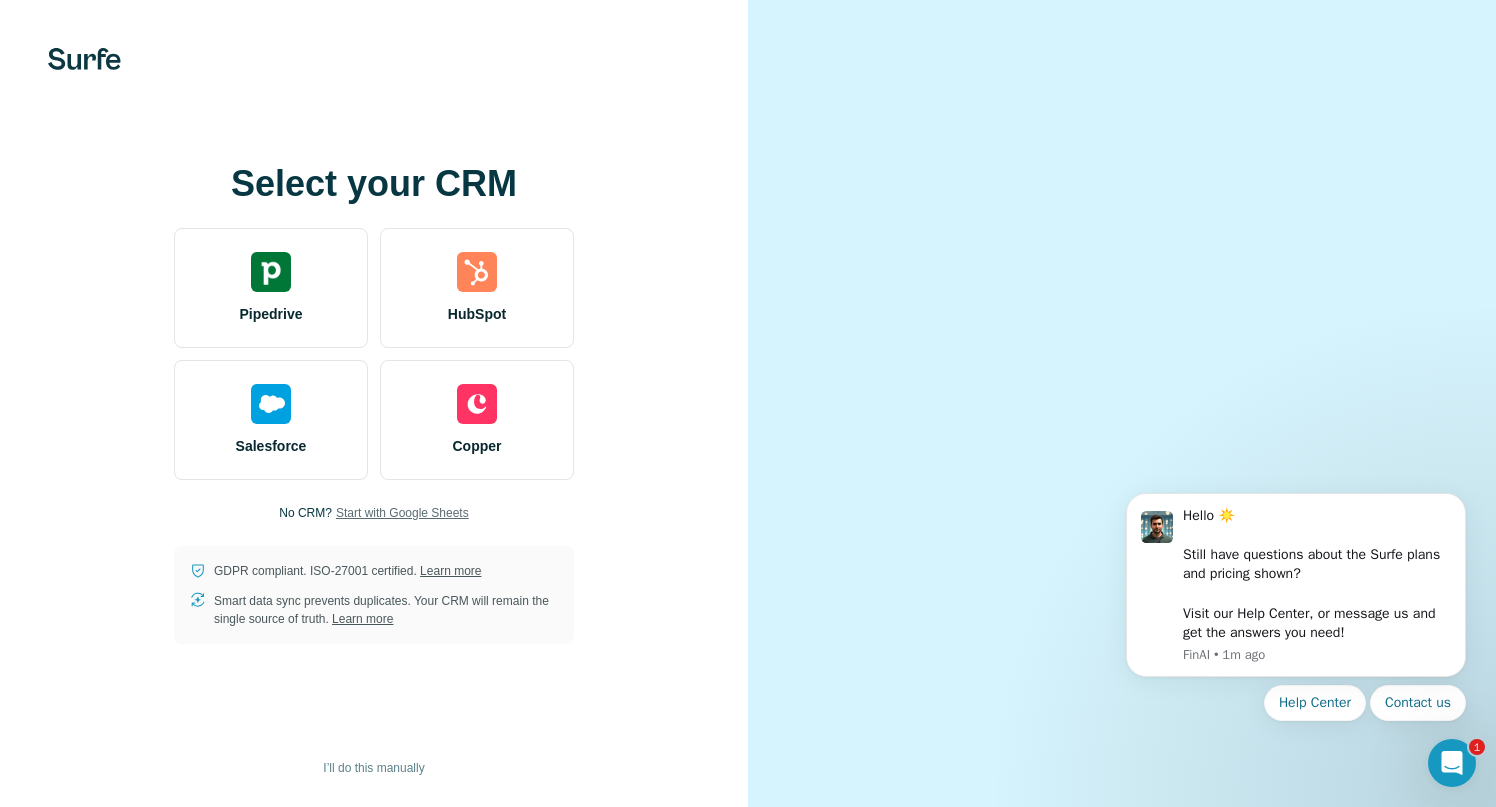 click on "Start with Google Sheets" at bounding box center (402, 513) 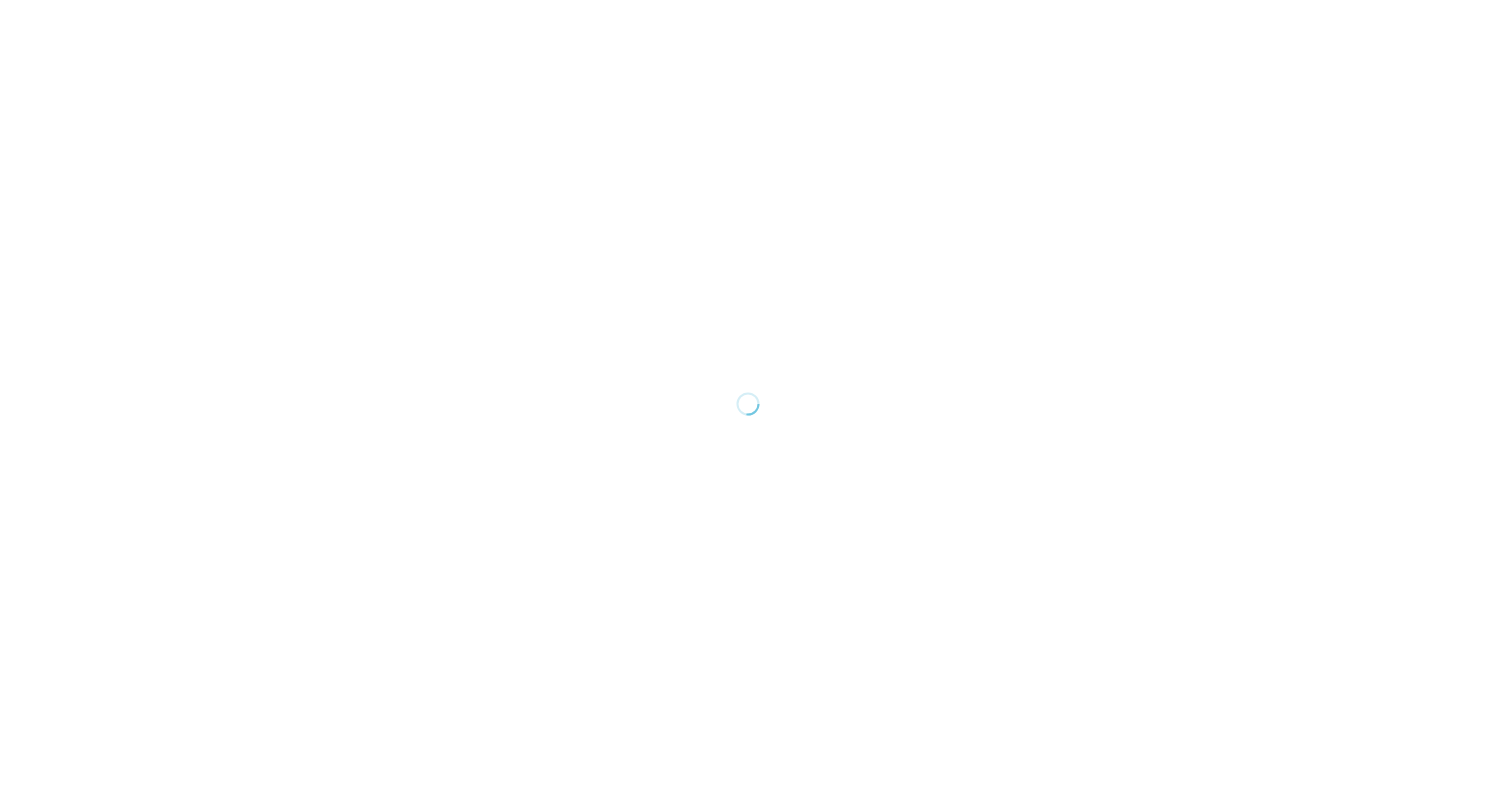 scroll, scrollTop: 0, scrollLeft: 0, axis: both 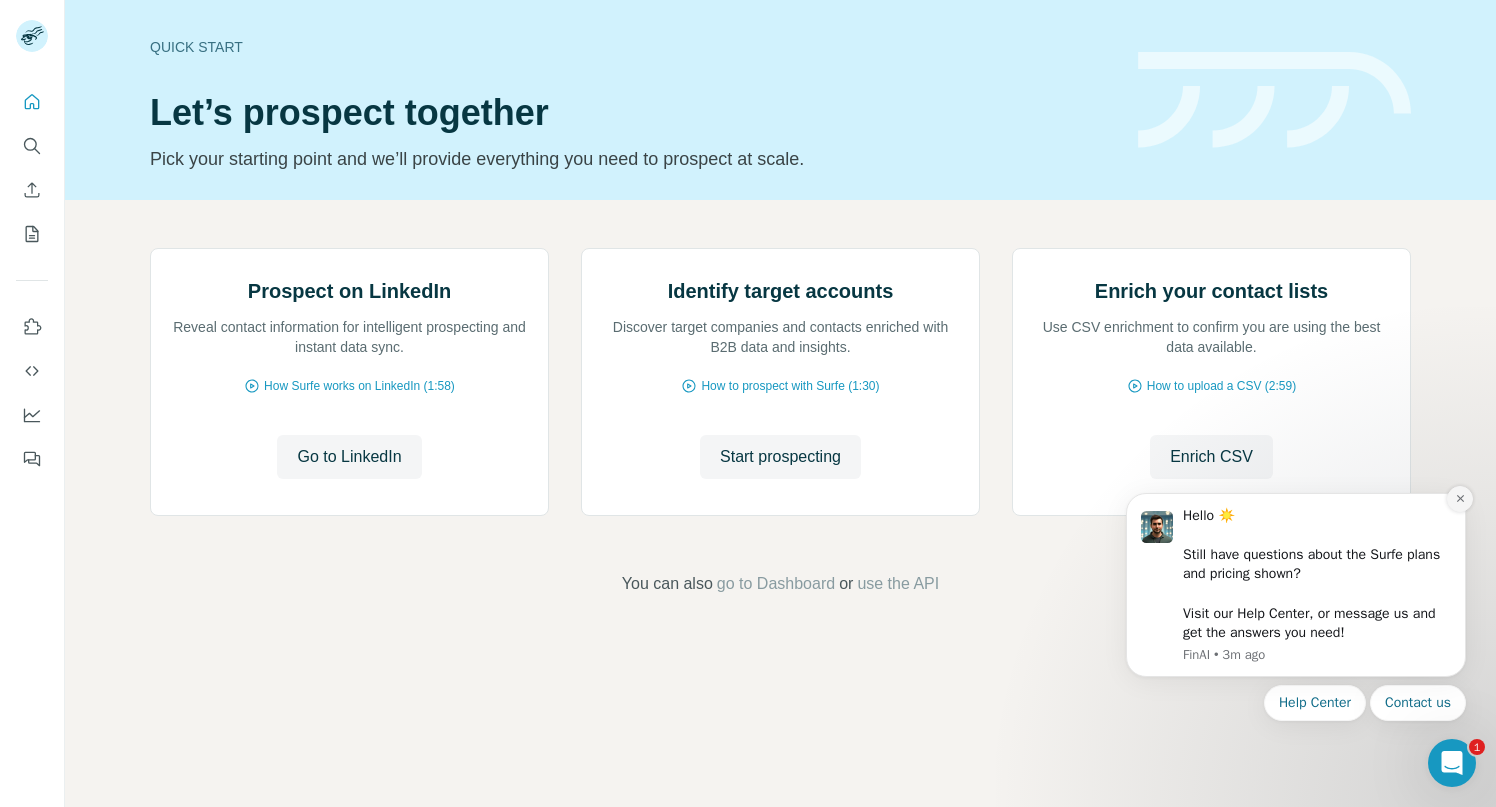 click 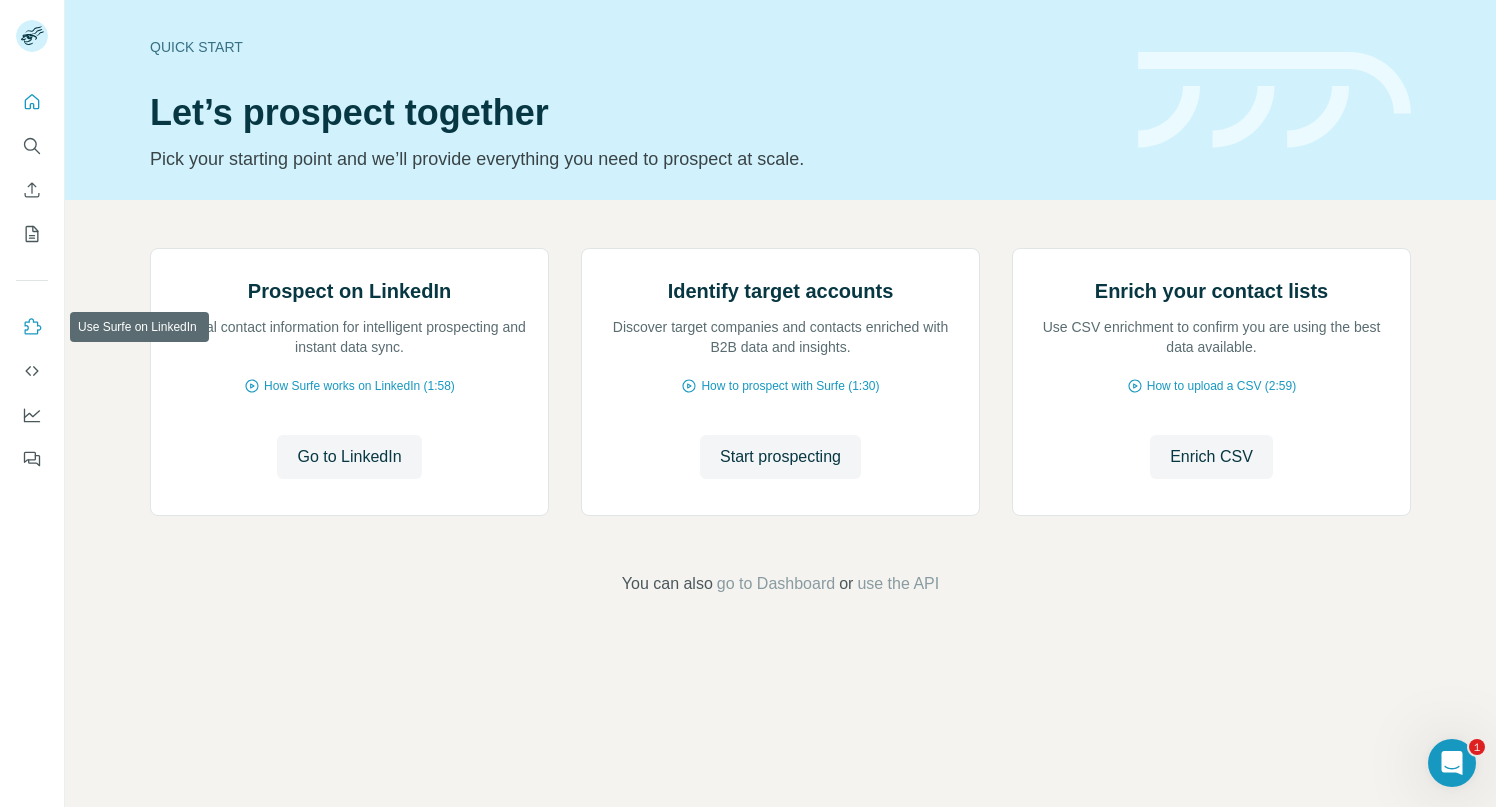 click 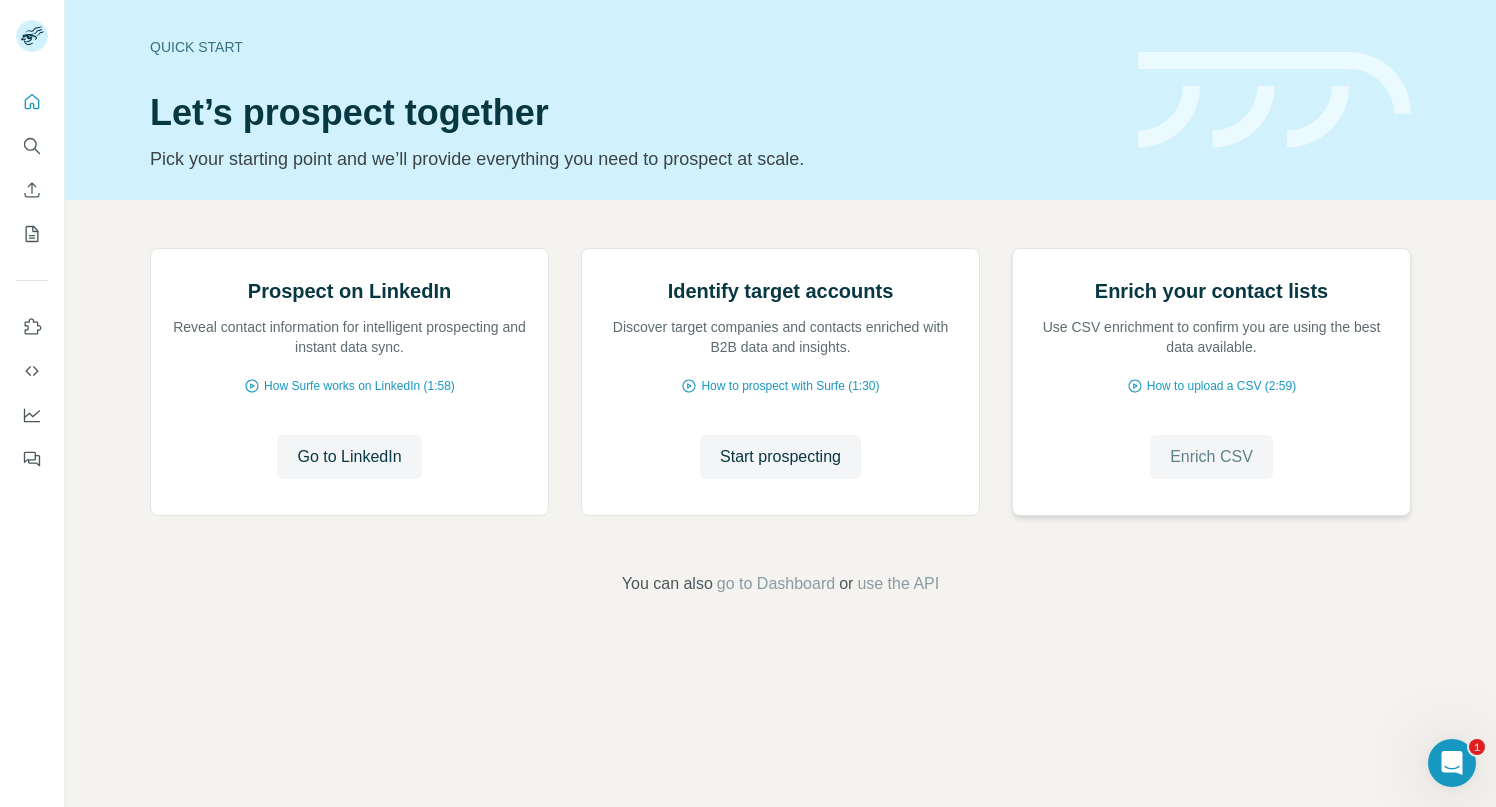 click on "Enrich CSV" at bounding box center (1211, 457) 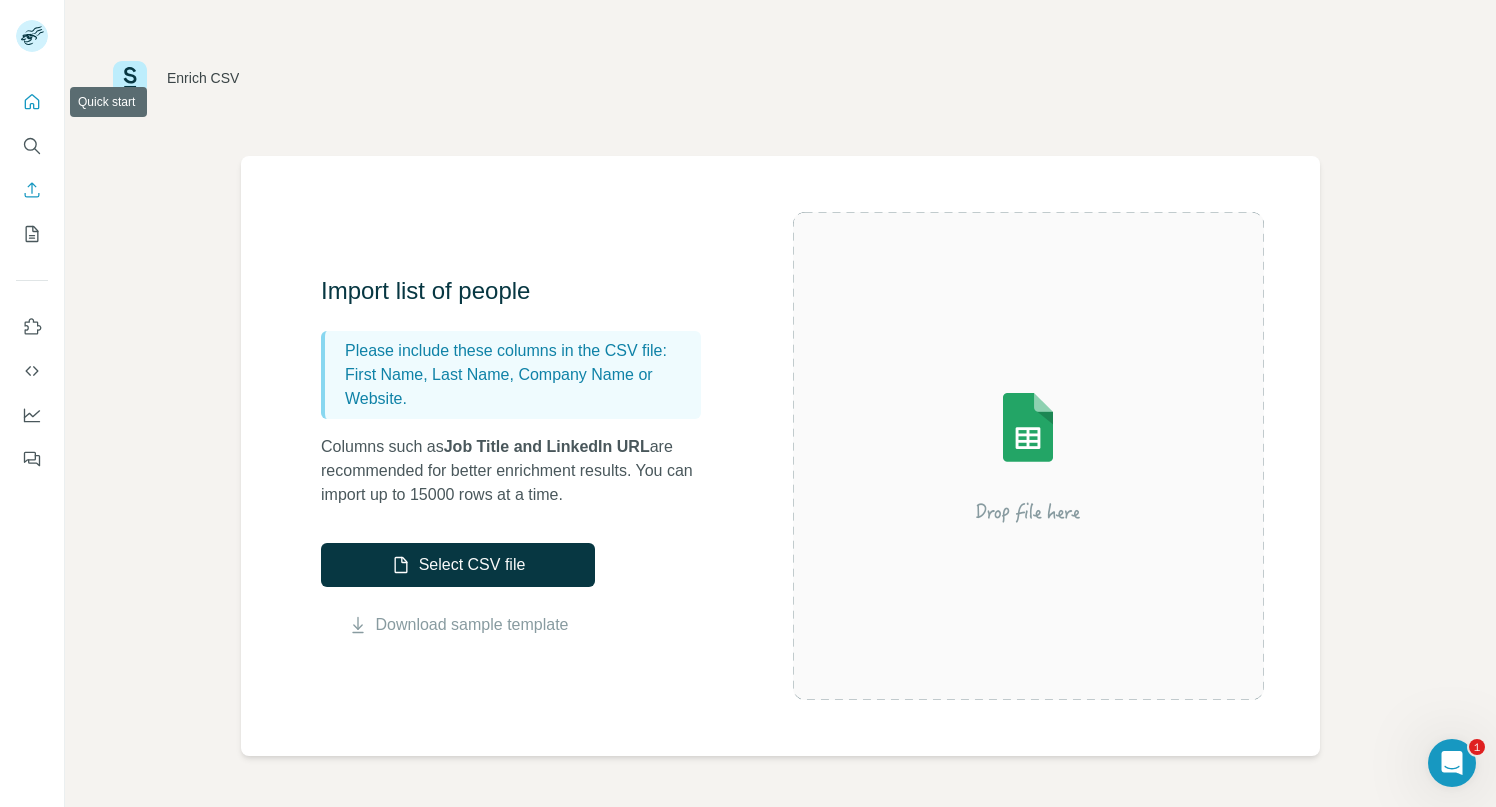 click 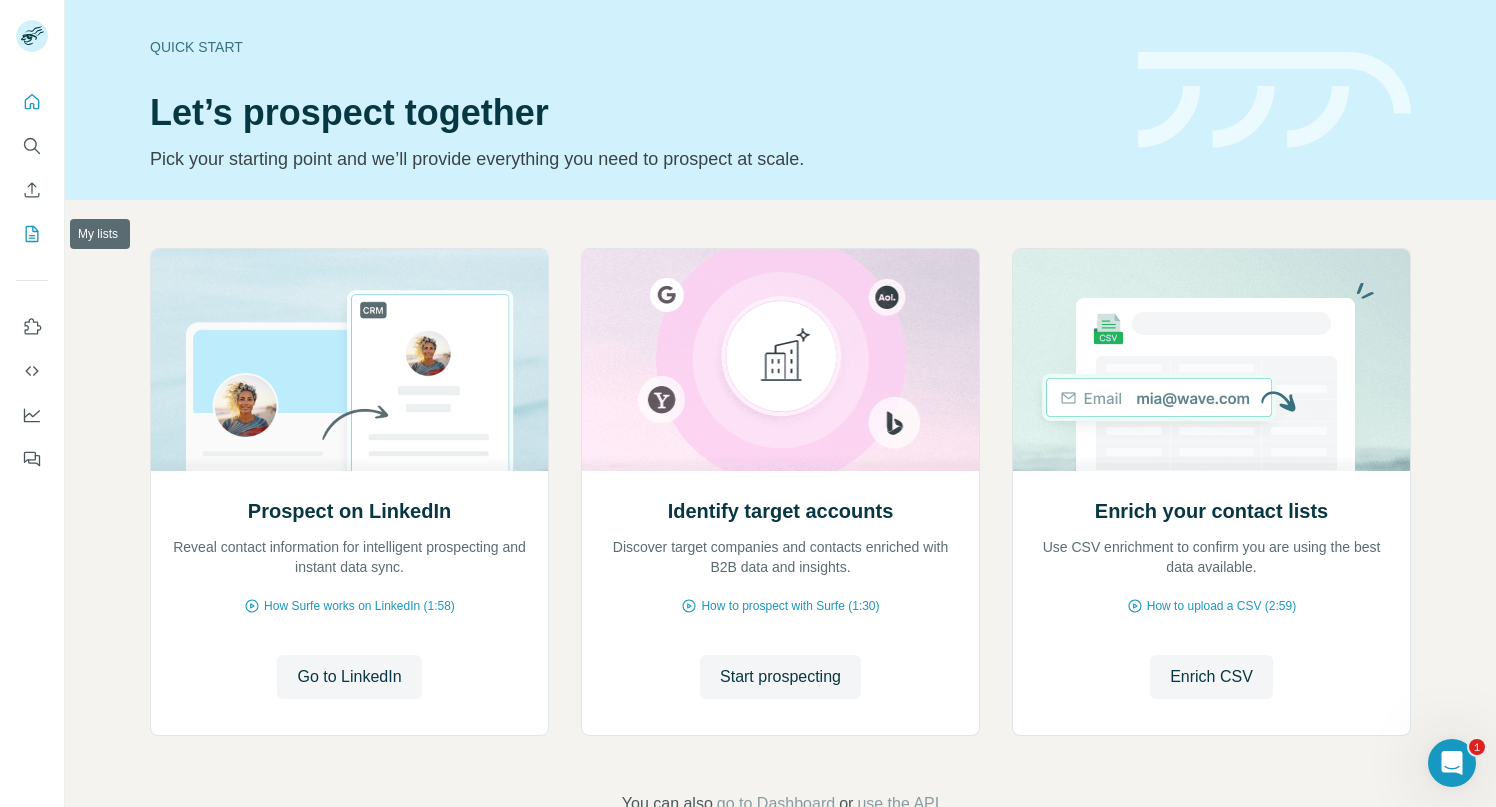 click 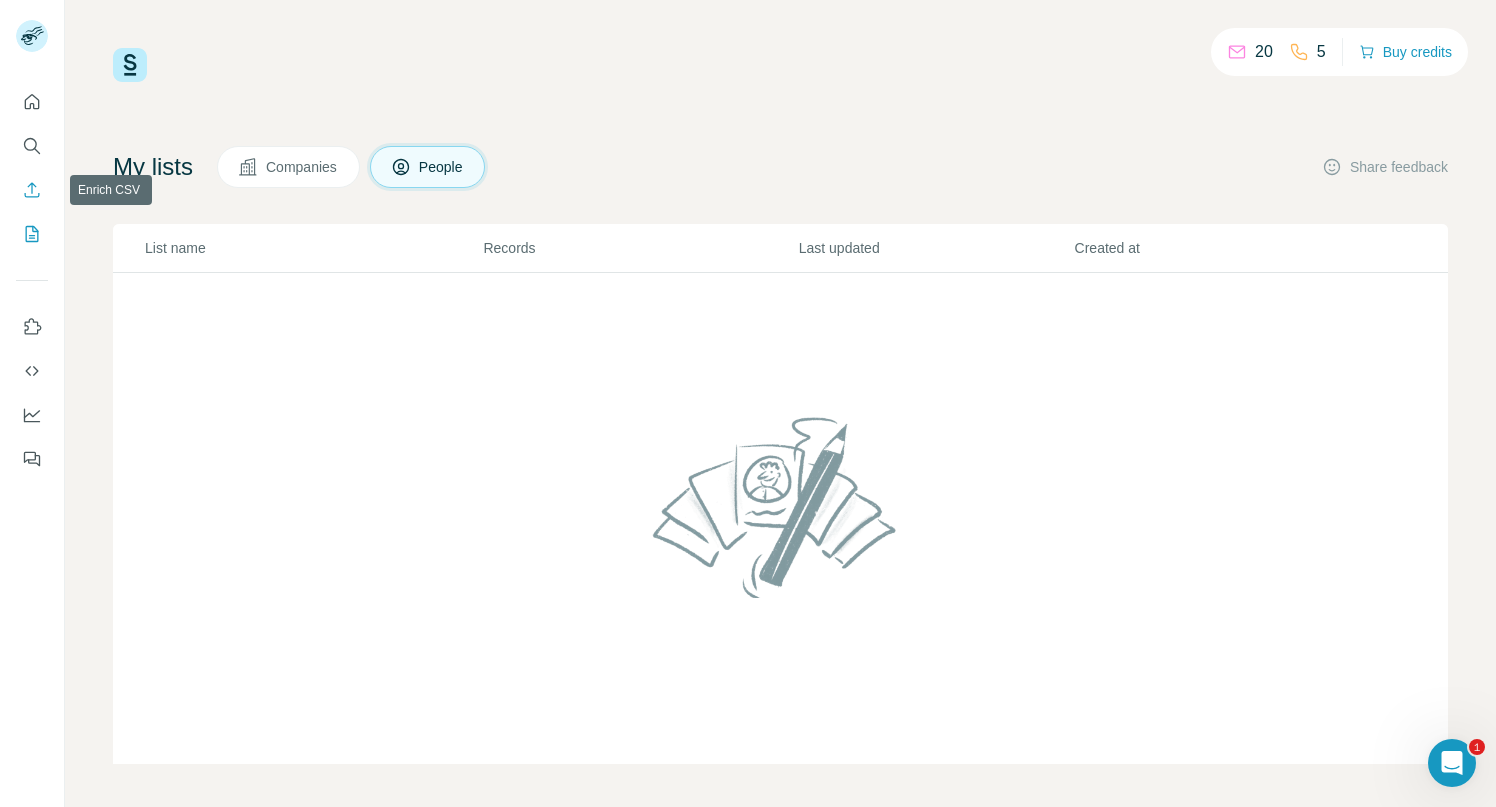 click 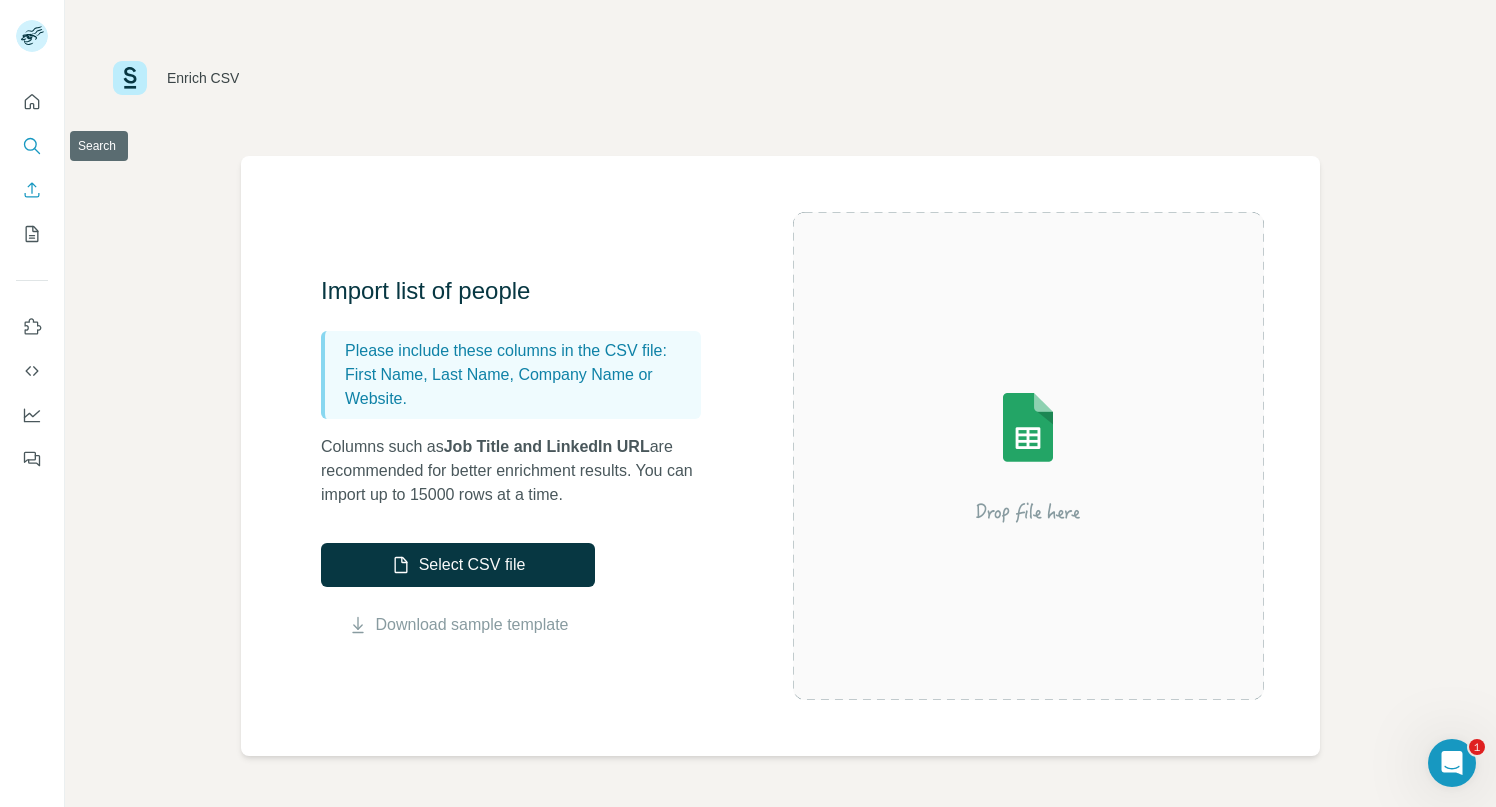 click at bounding box center (32, 146) 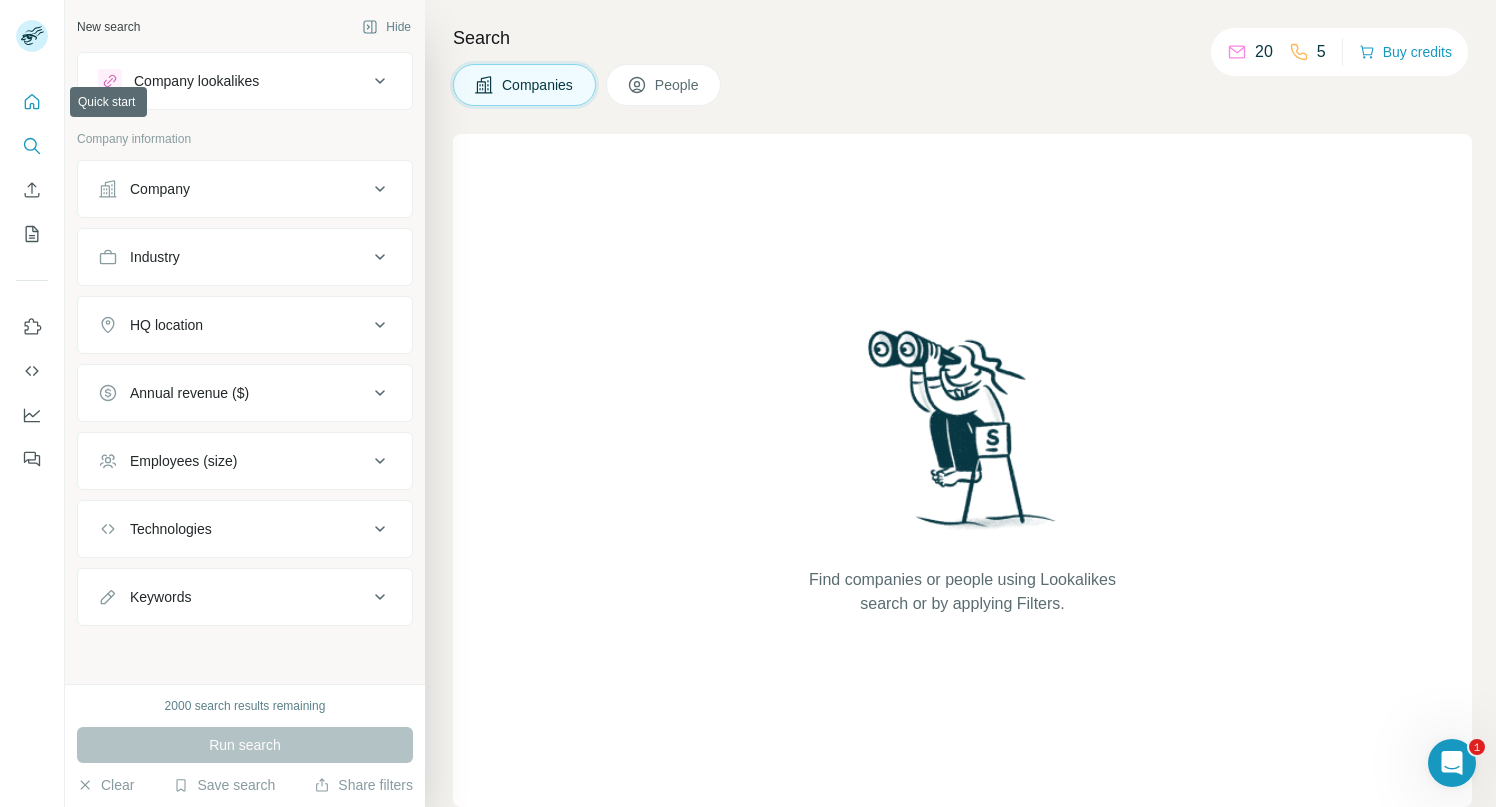 click 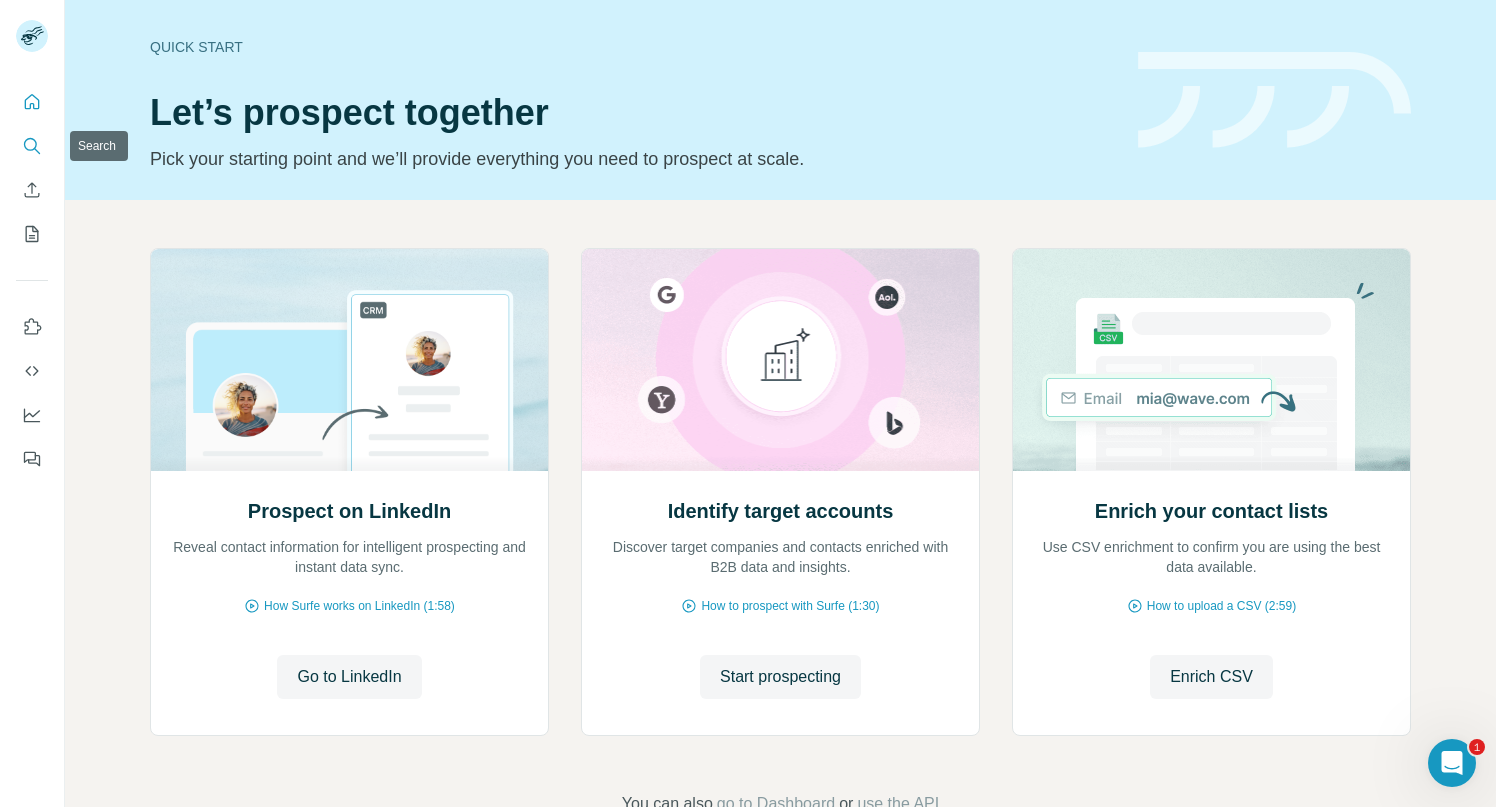 click 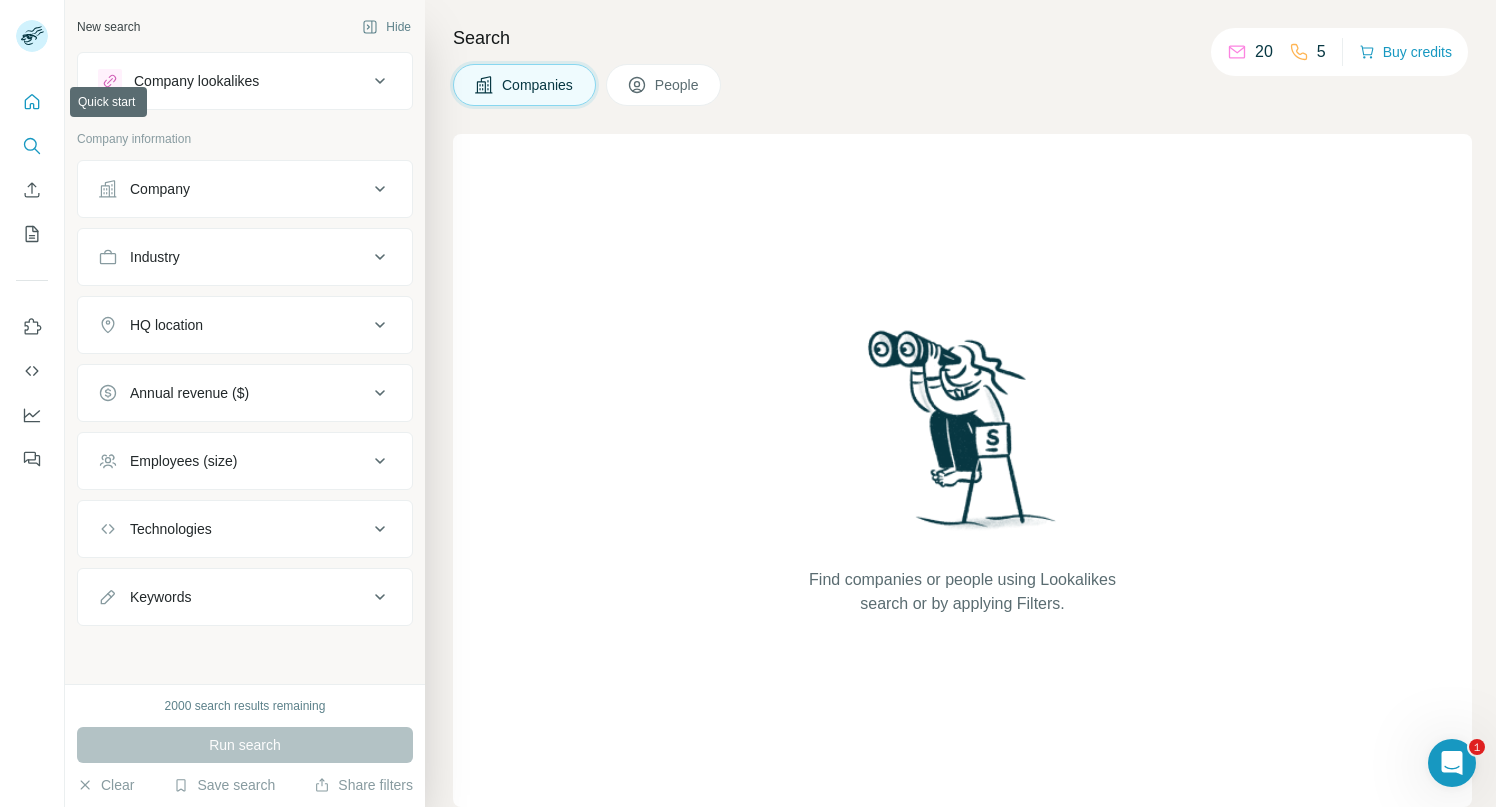 click at bounding box center (32, 102) 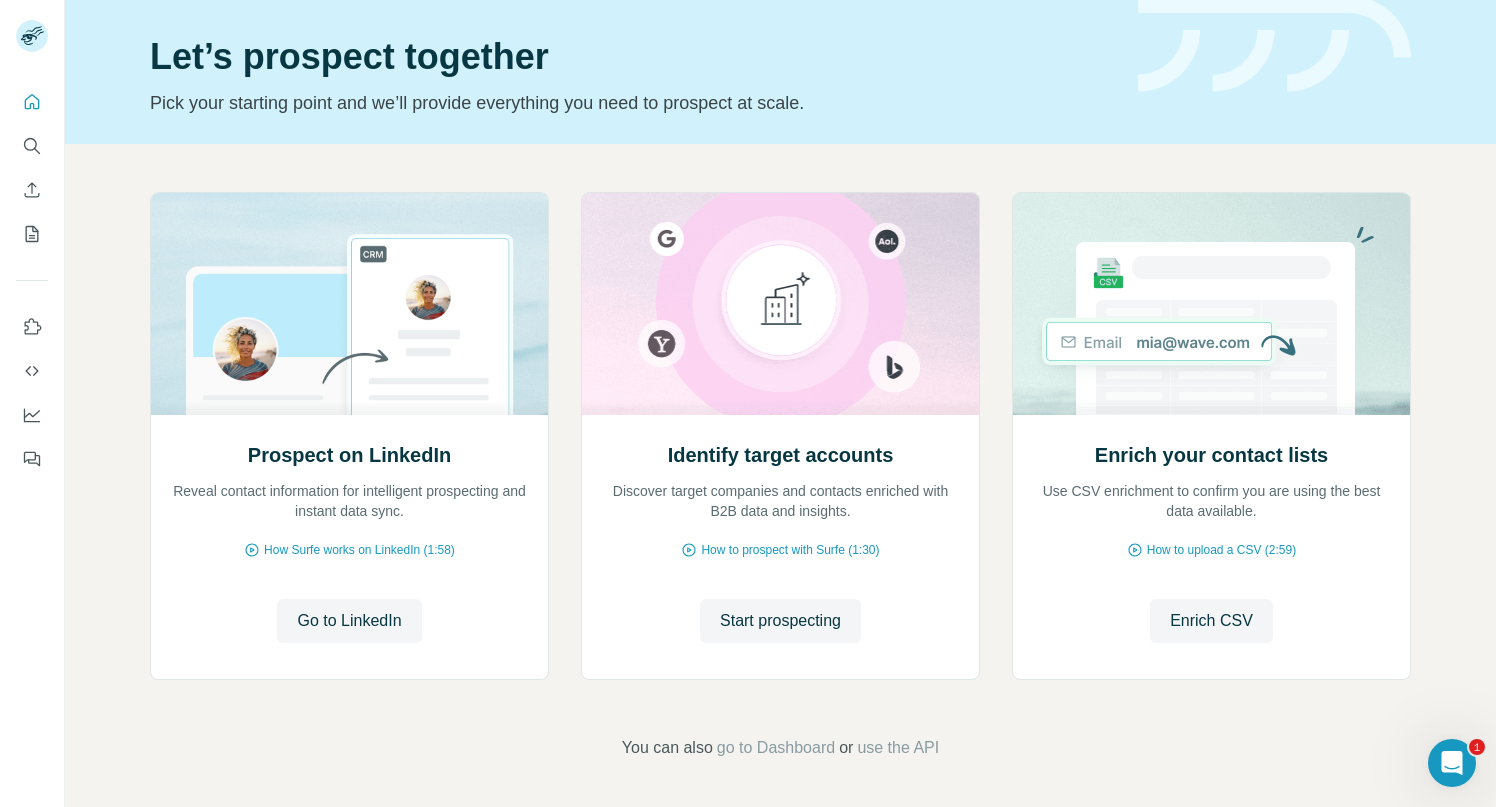 scroll, scrollTop: 57, scrollLeft: 0, axis: vertical 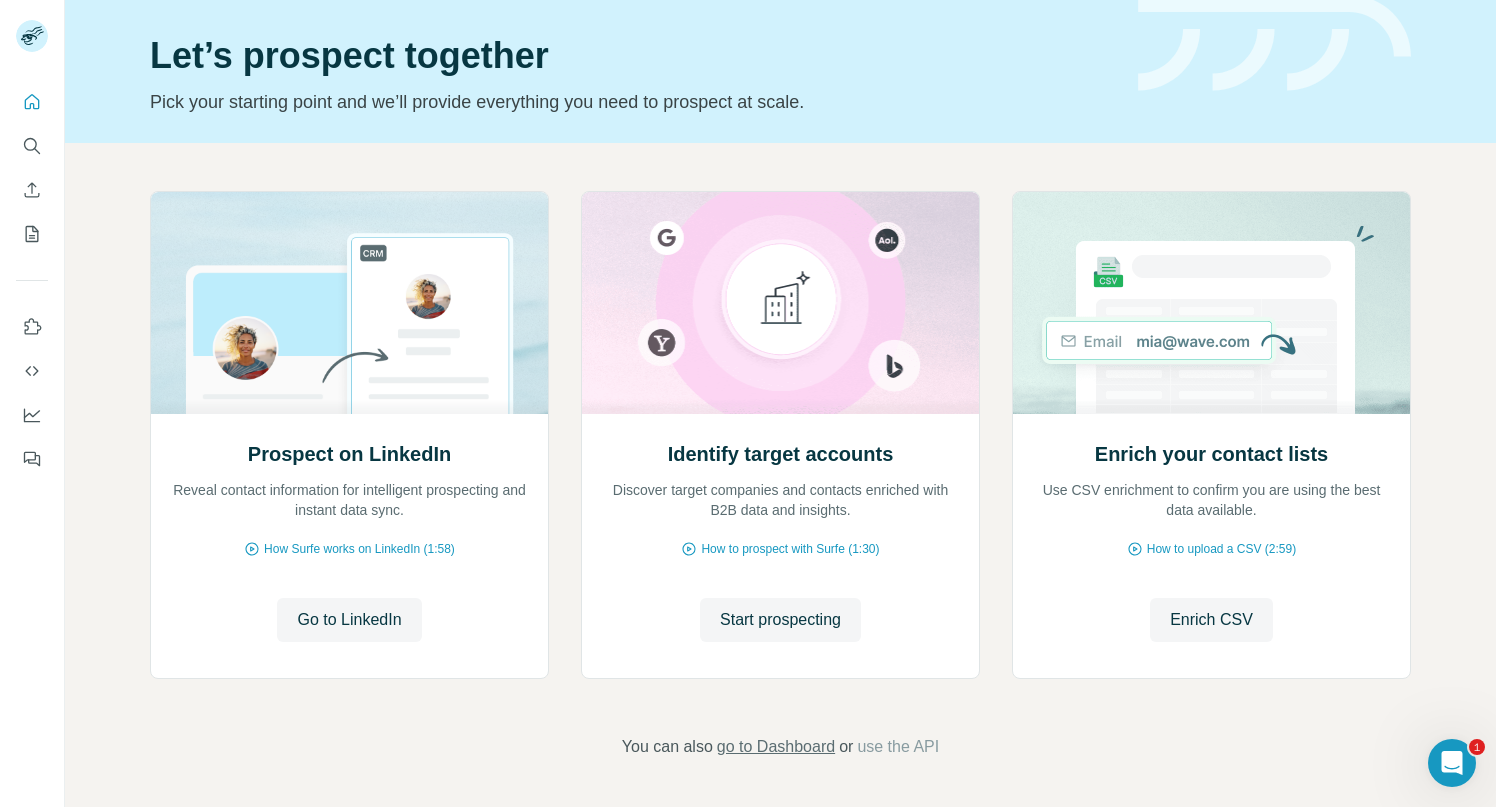 click on "go to Dashboard" at bounding box center (776, 747) 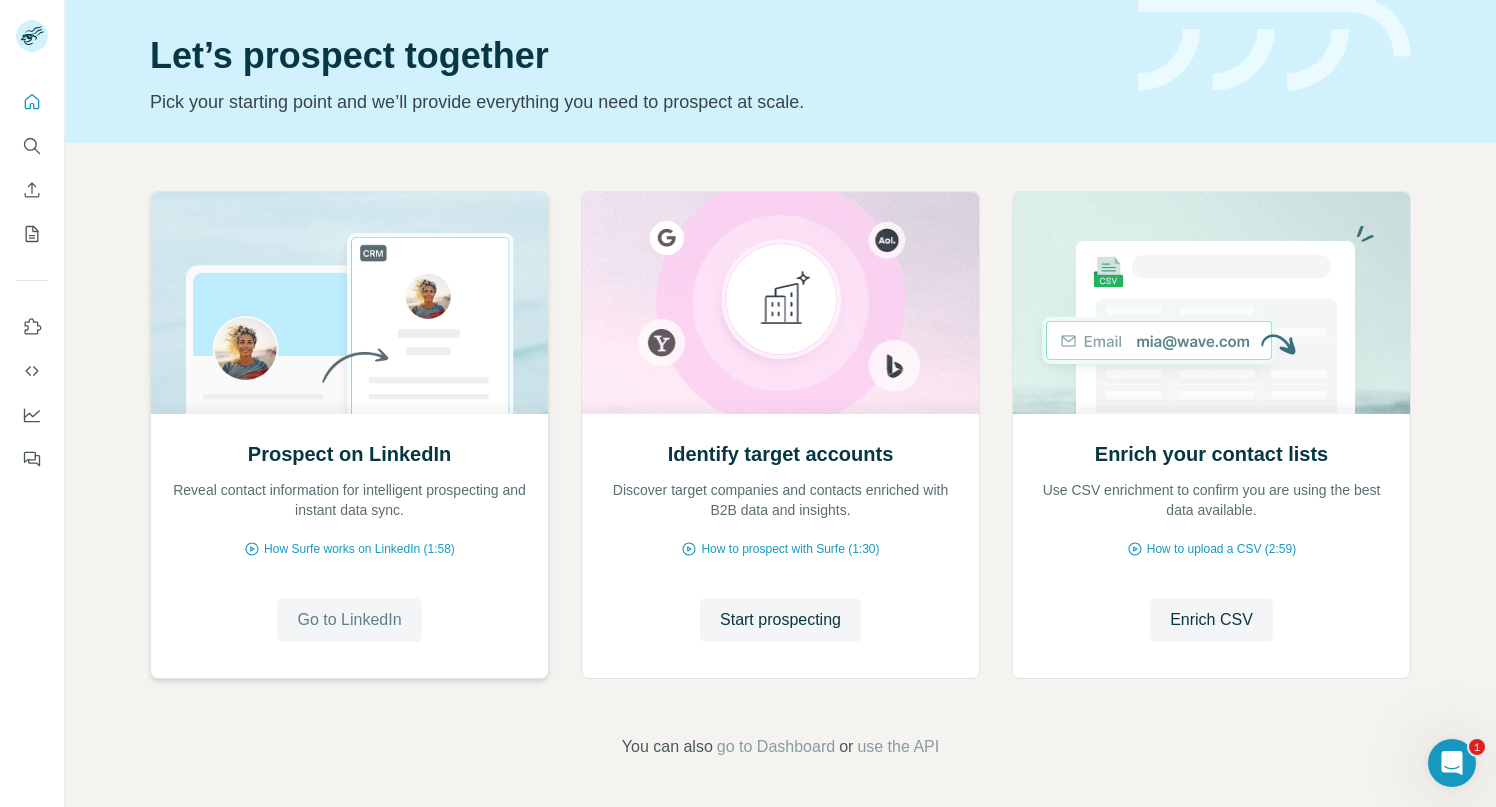 click on "Go to LinkedIn" at bounding box center [349, 620] 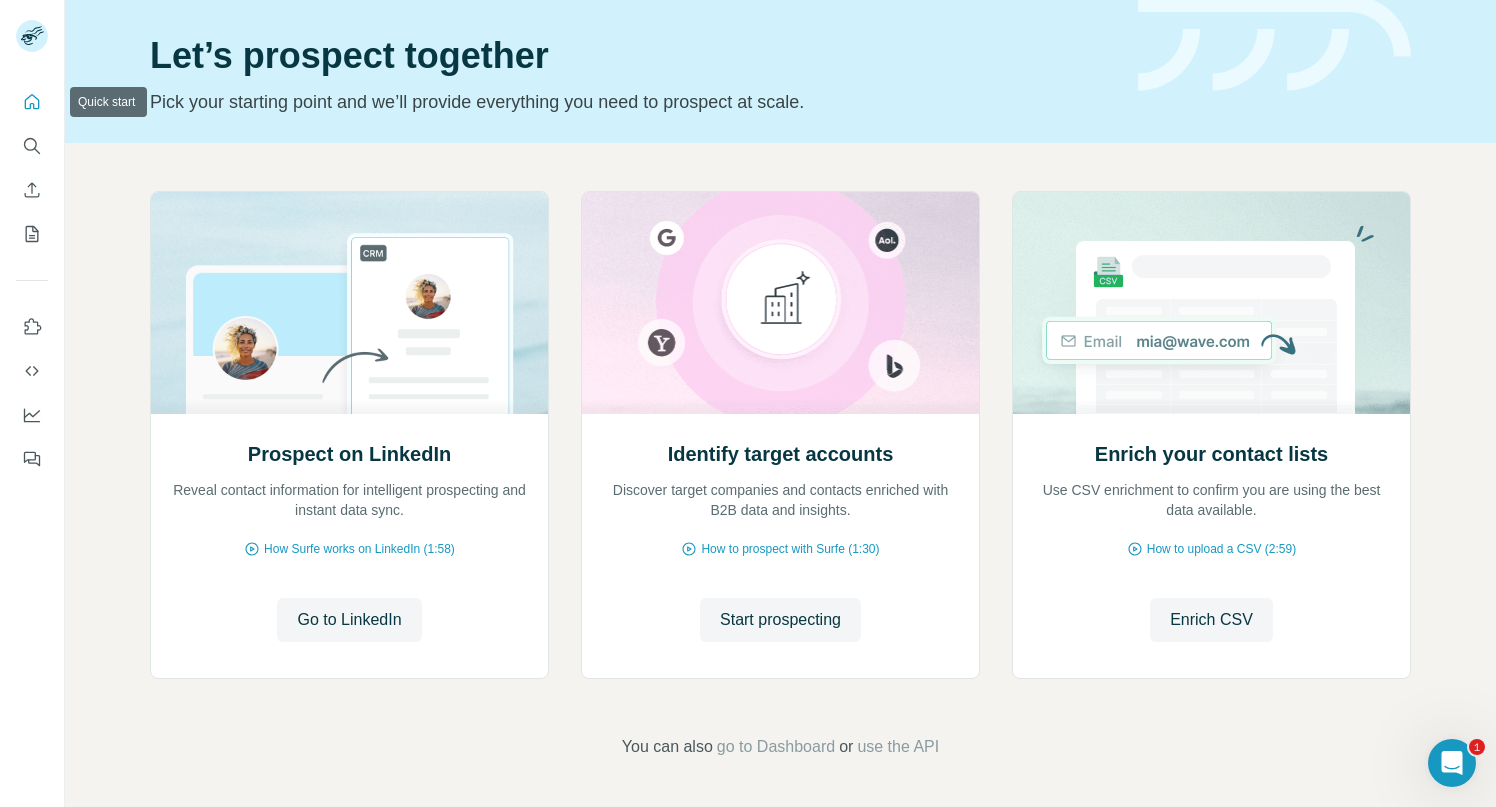 click 